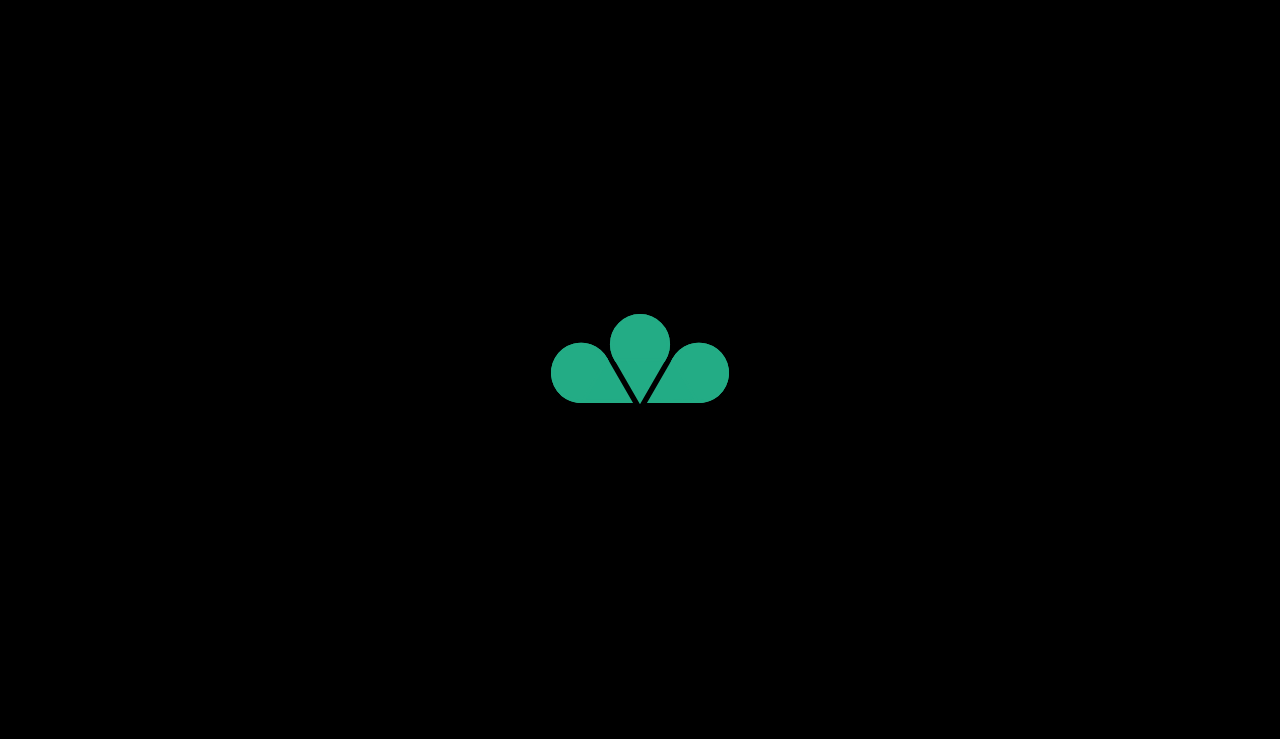 scroll, scrollTop: 0, scrollLeft: 0, axis: both 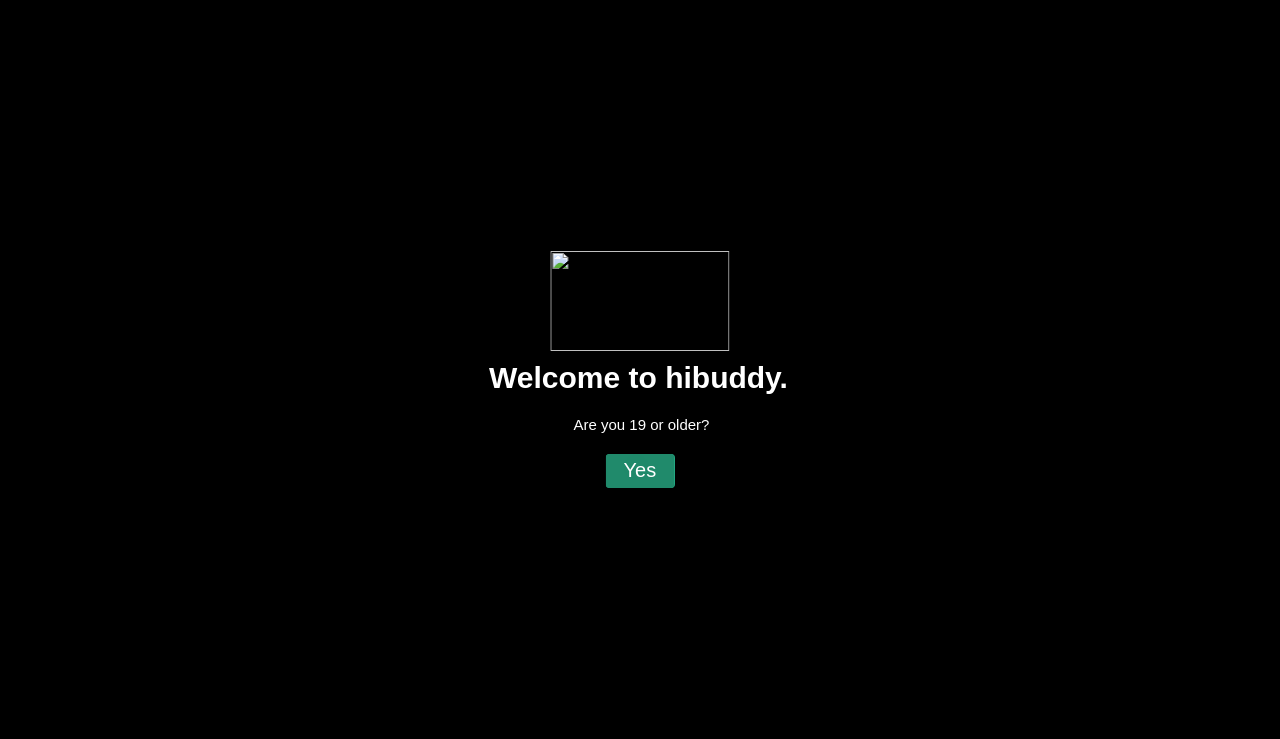 click at bounding box center (640, 369) 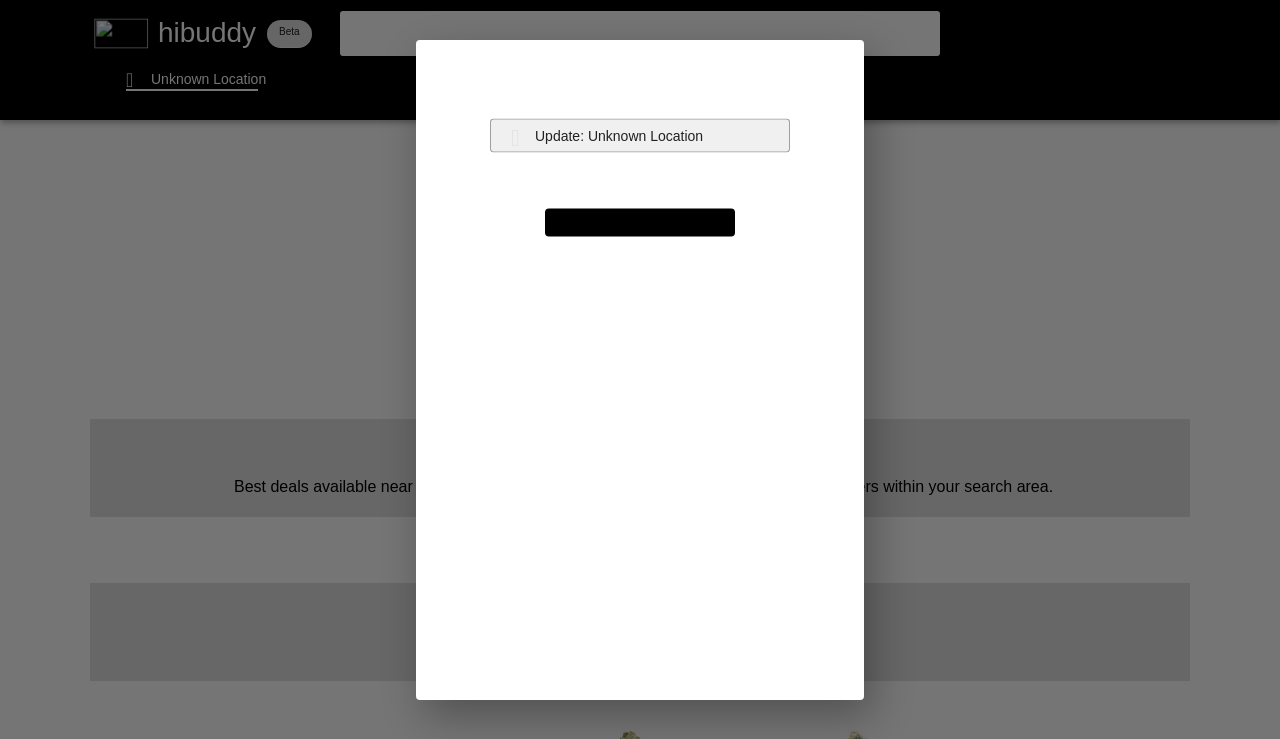 click at bounding box center (640, 369) 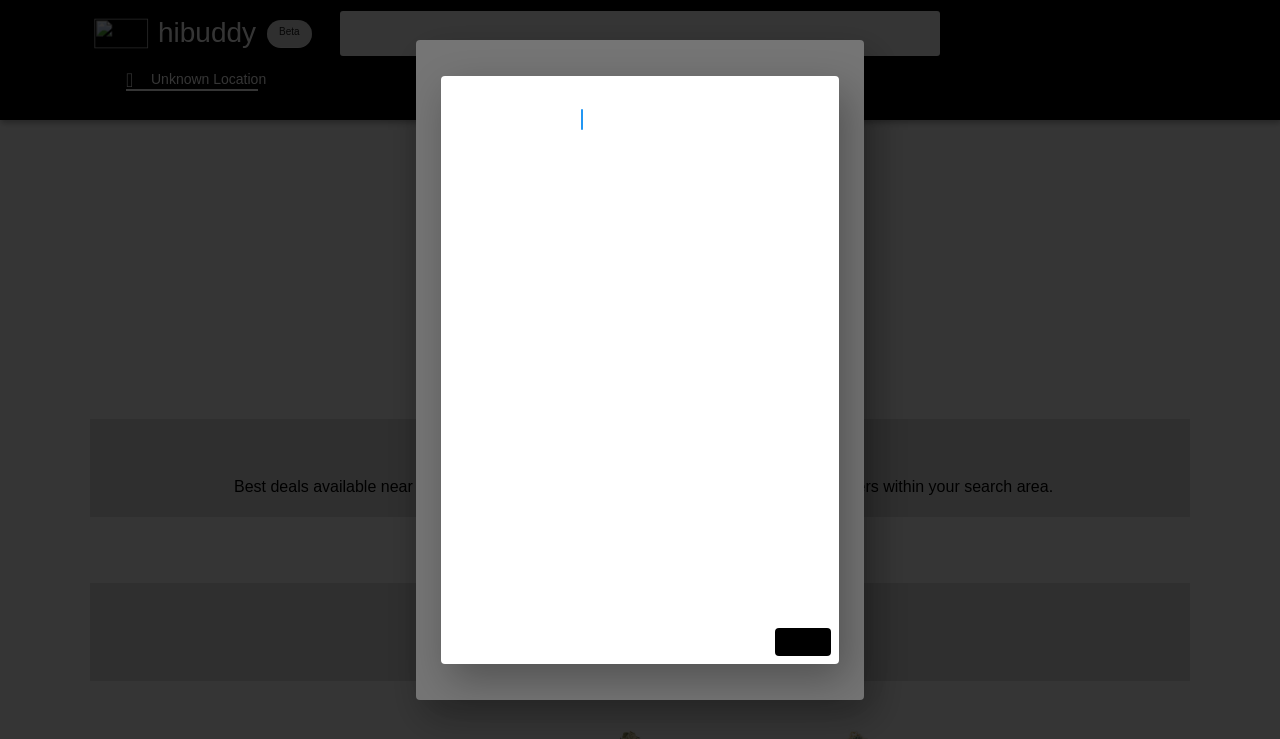 type on "[STREET_ADDRESS]" 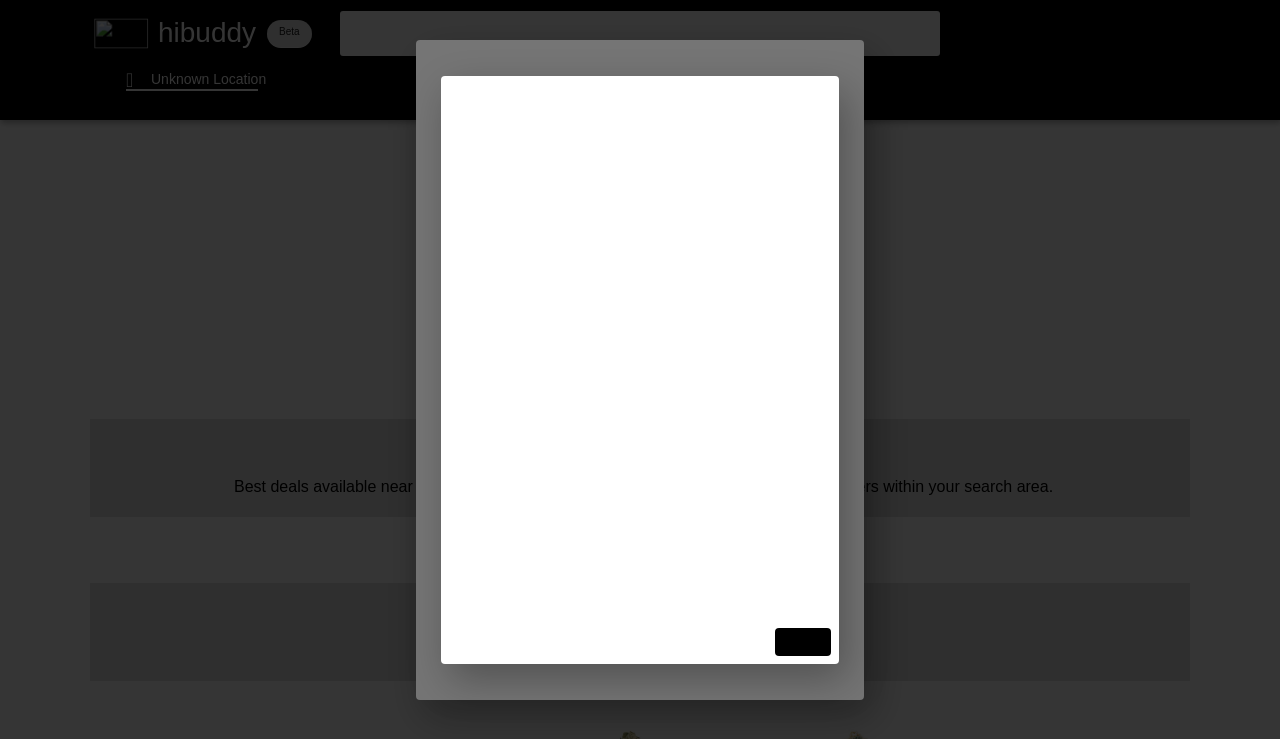 click at bounding box center (640, 369) 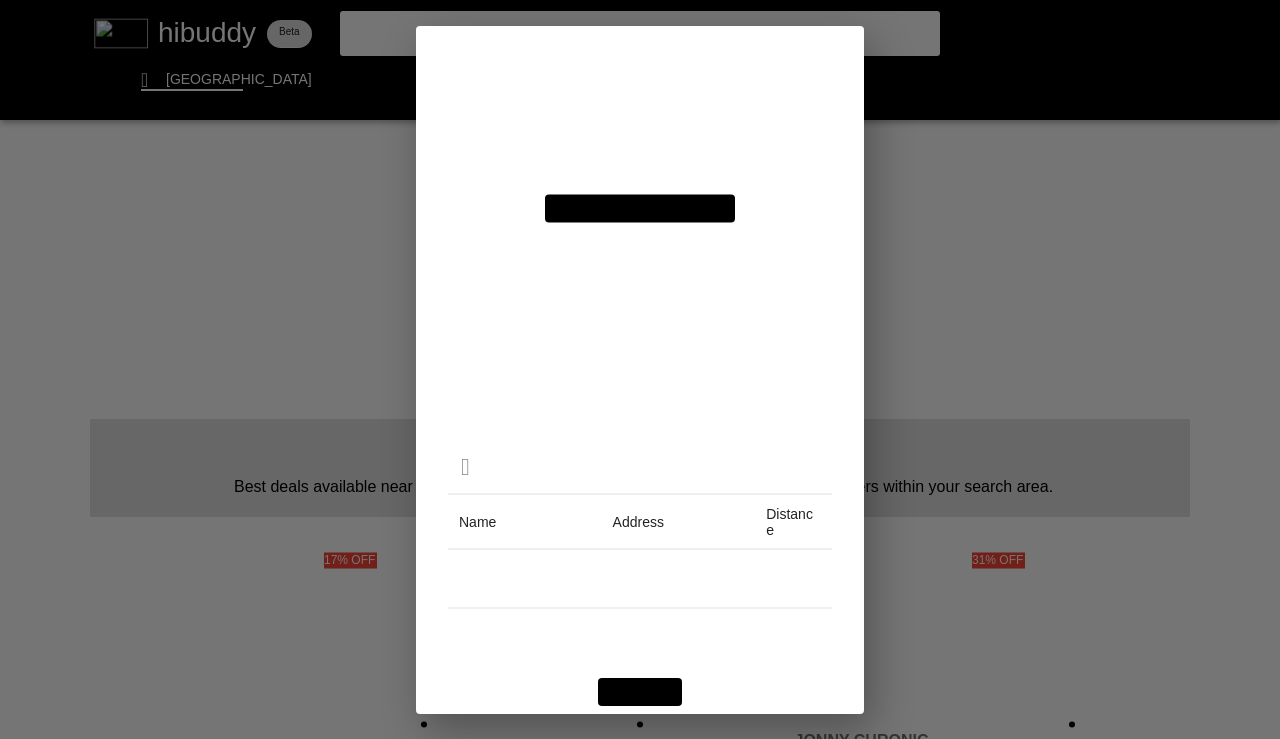 click at bounding box center (640, 369) 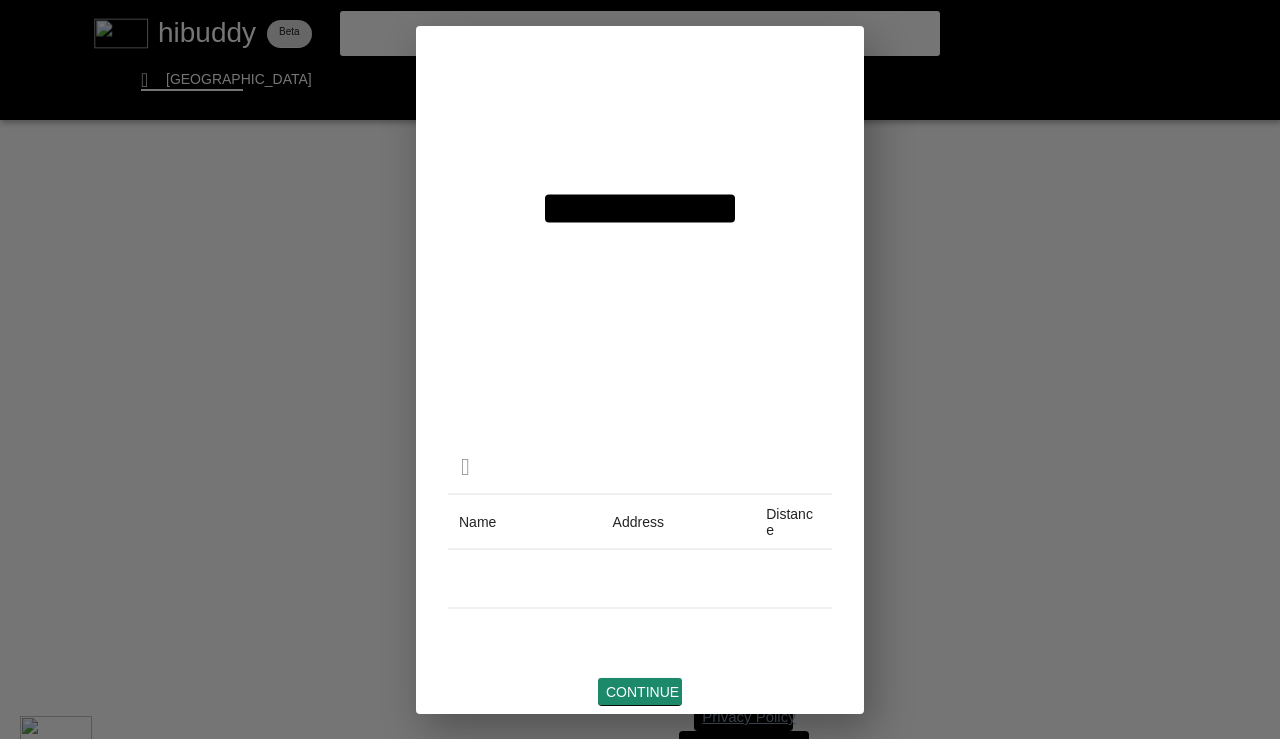 click at bounding box center (640, 369) 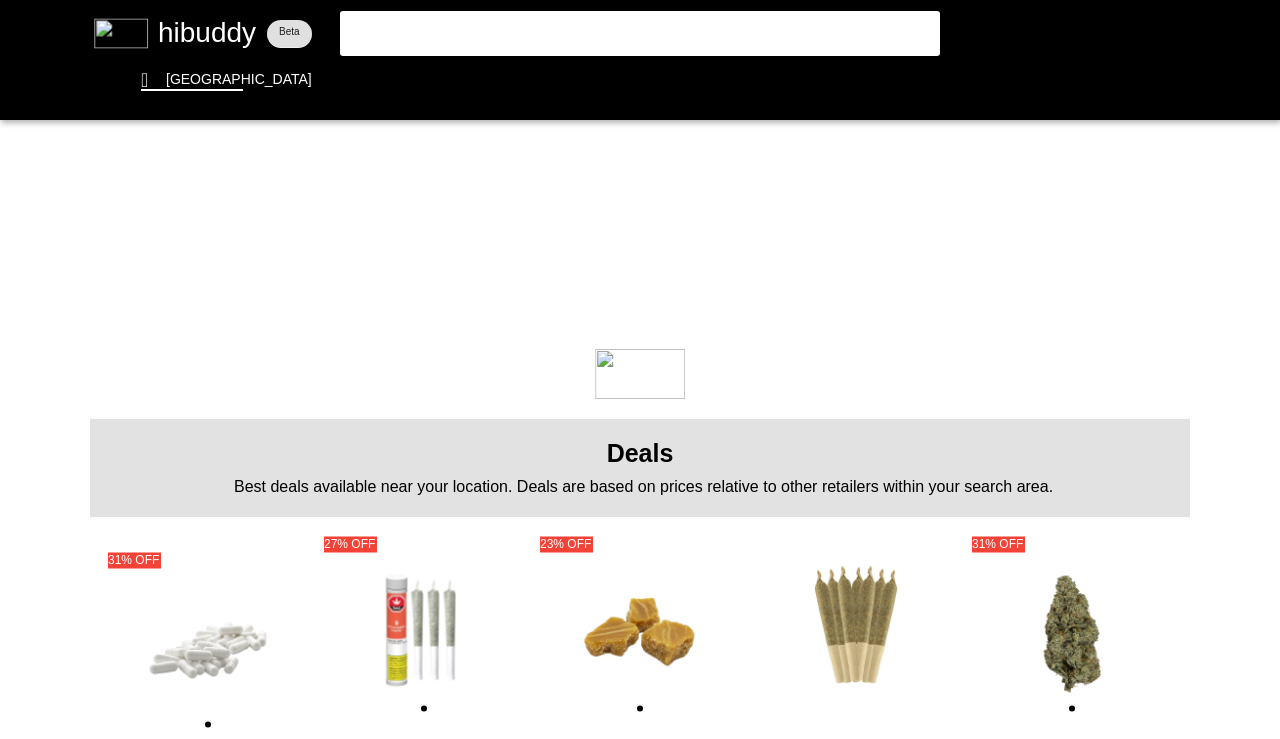 click at bounding box center (640, 369) 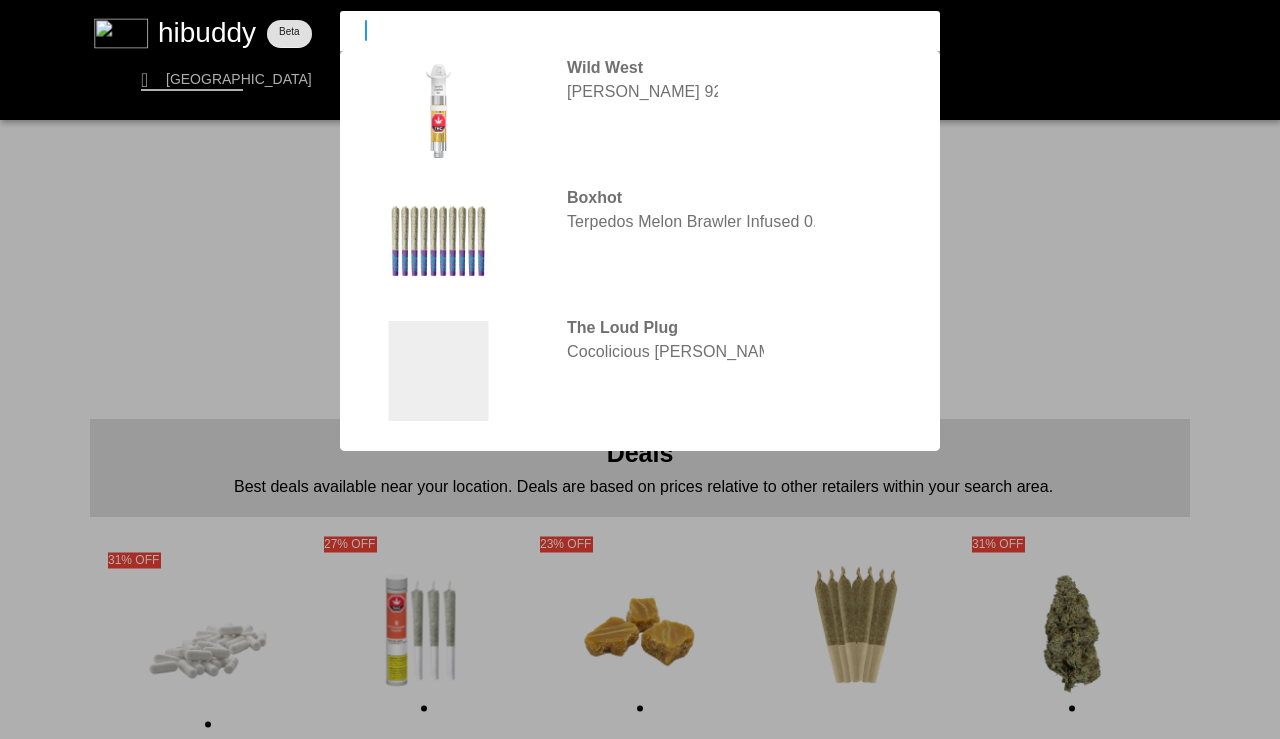 type on "A" 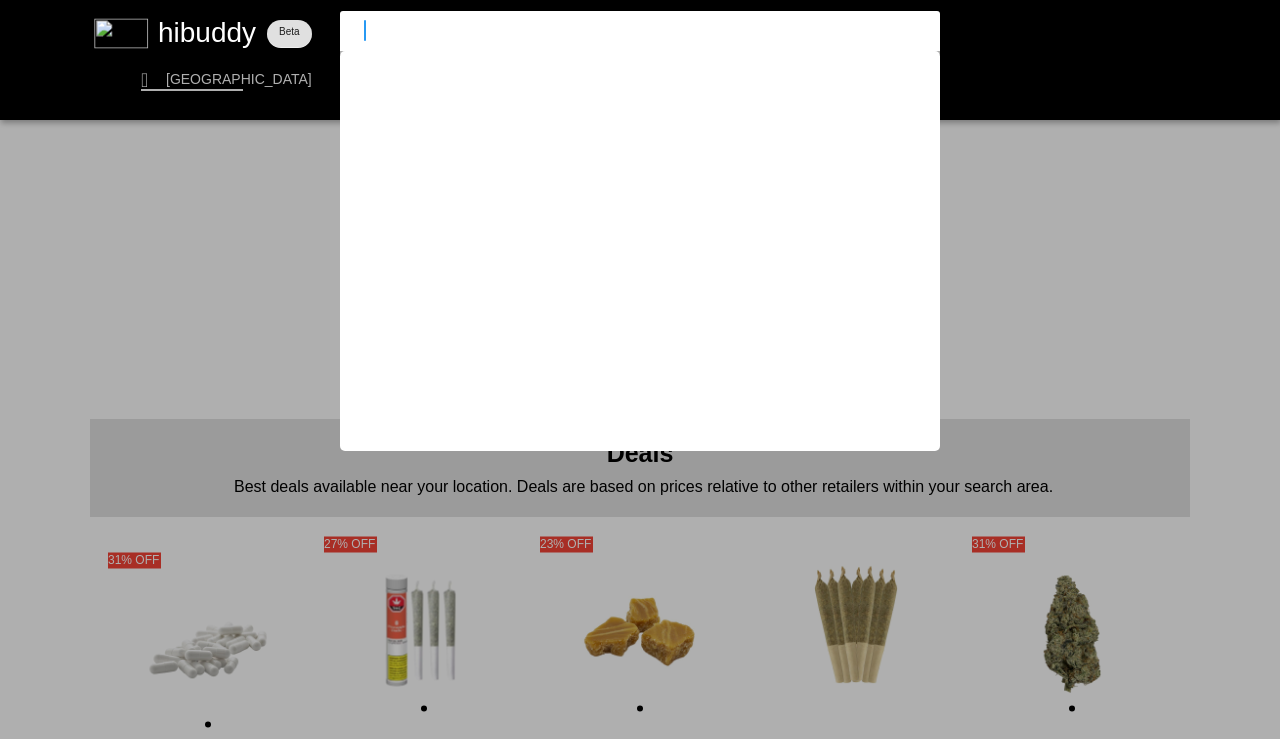 type on "a" 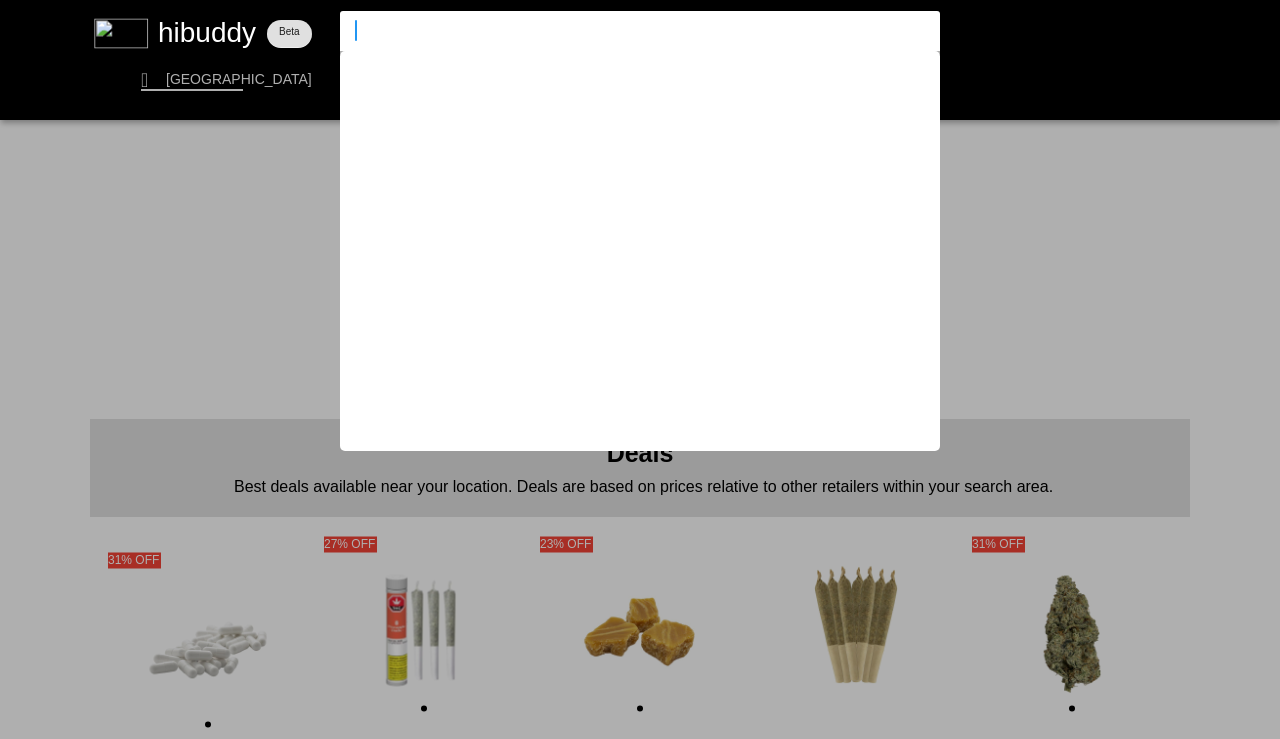 type 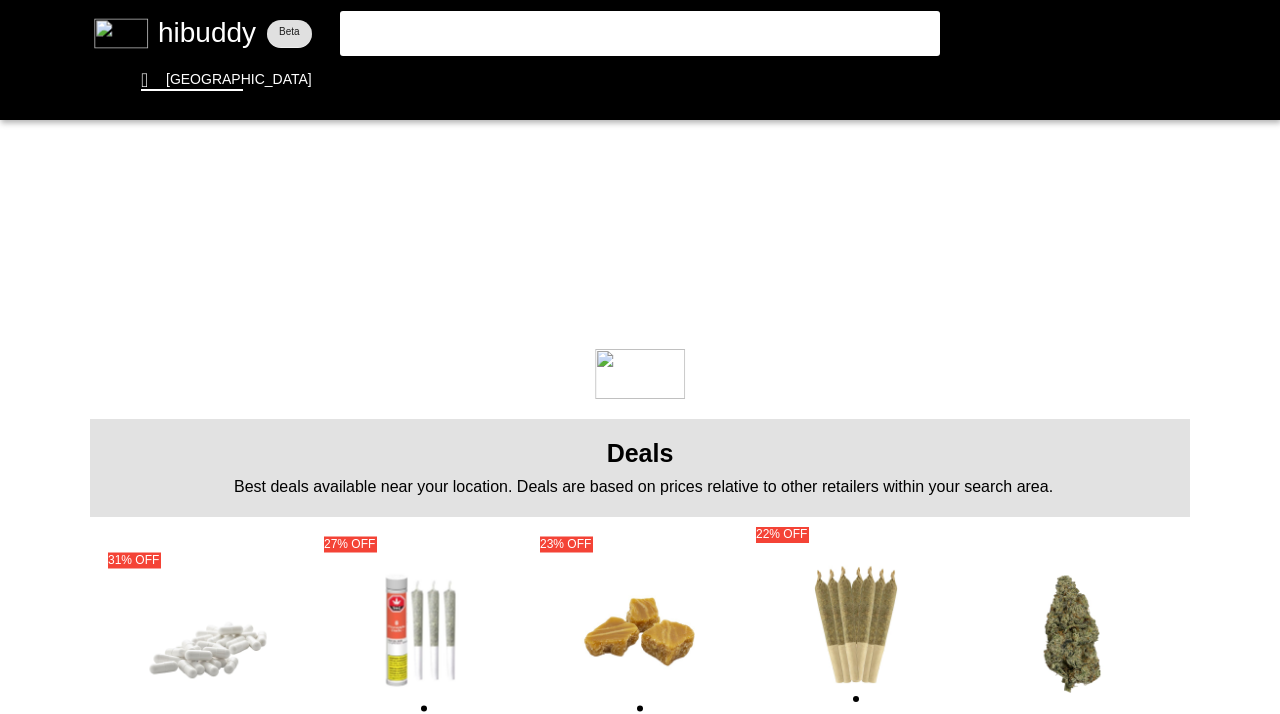 click at bounding box center (640, 357) 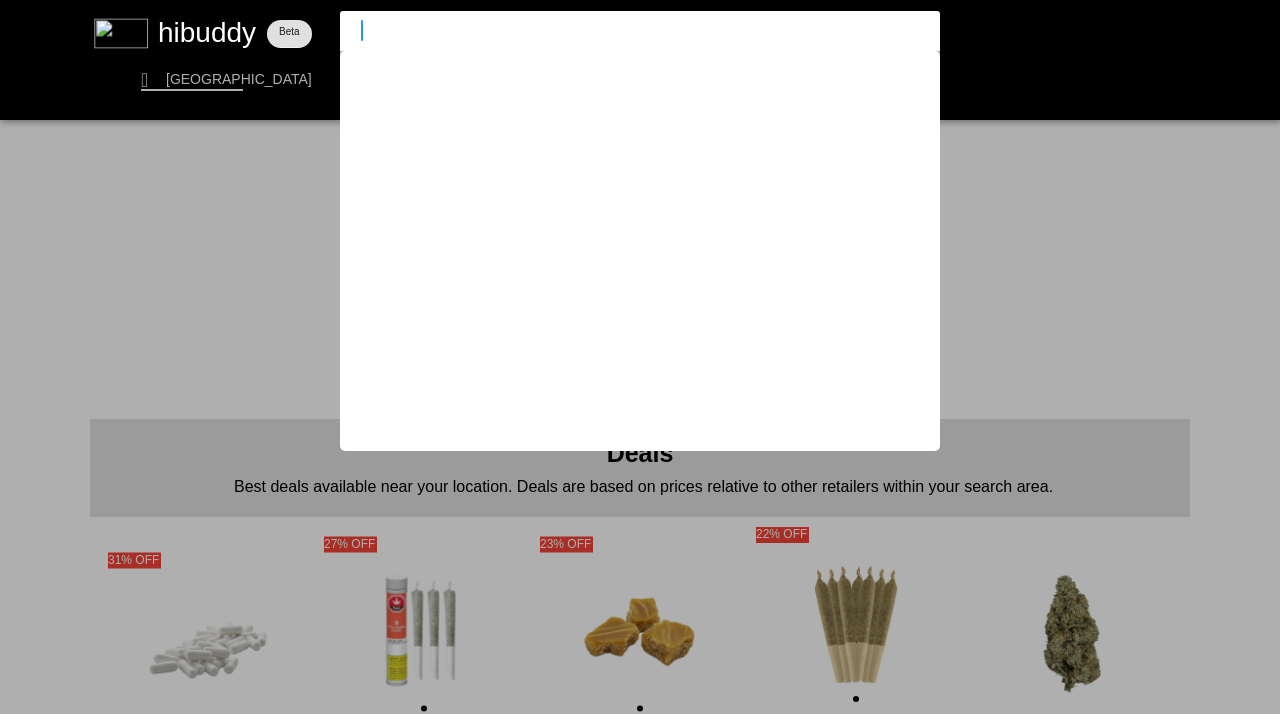type on "AIO" 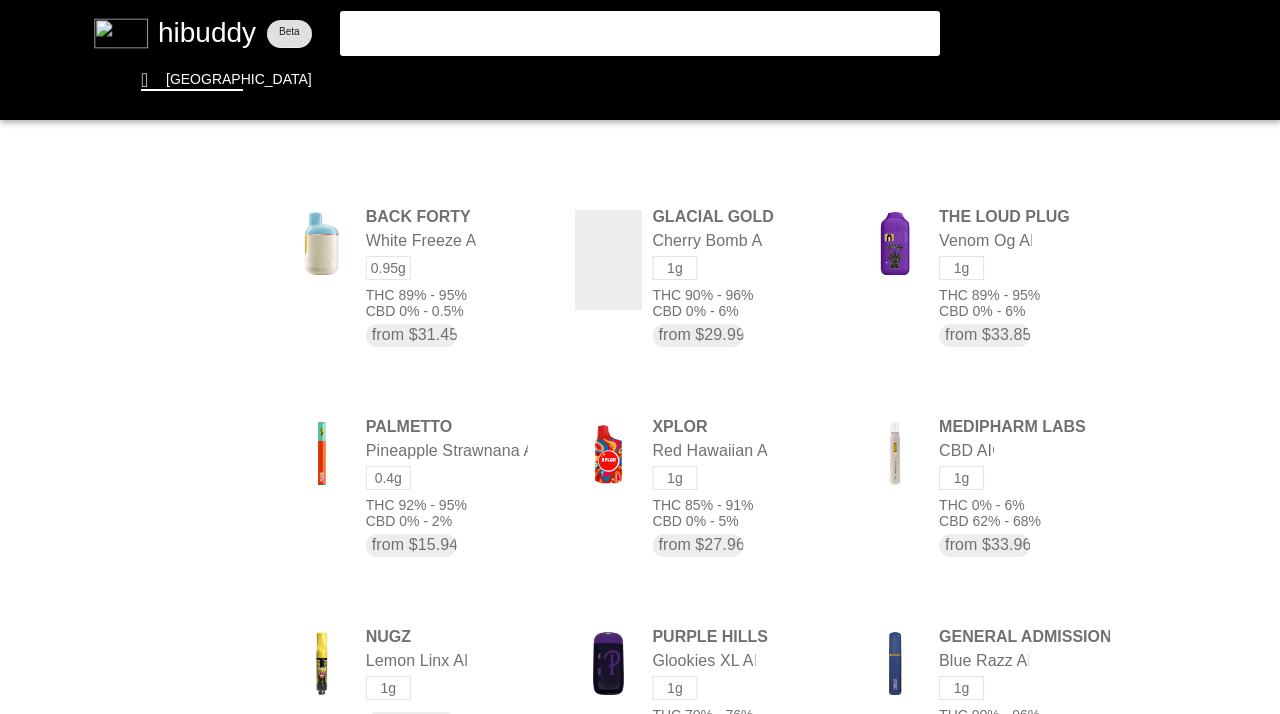 click at bounding box center (640, 357) 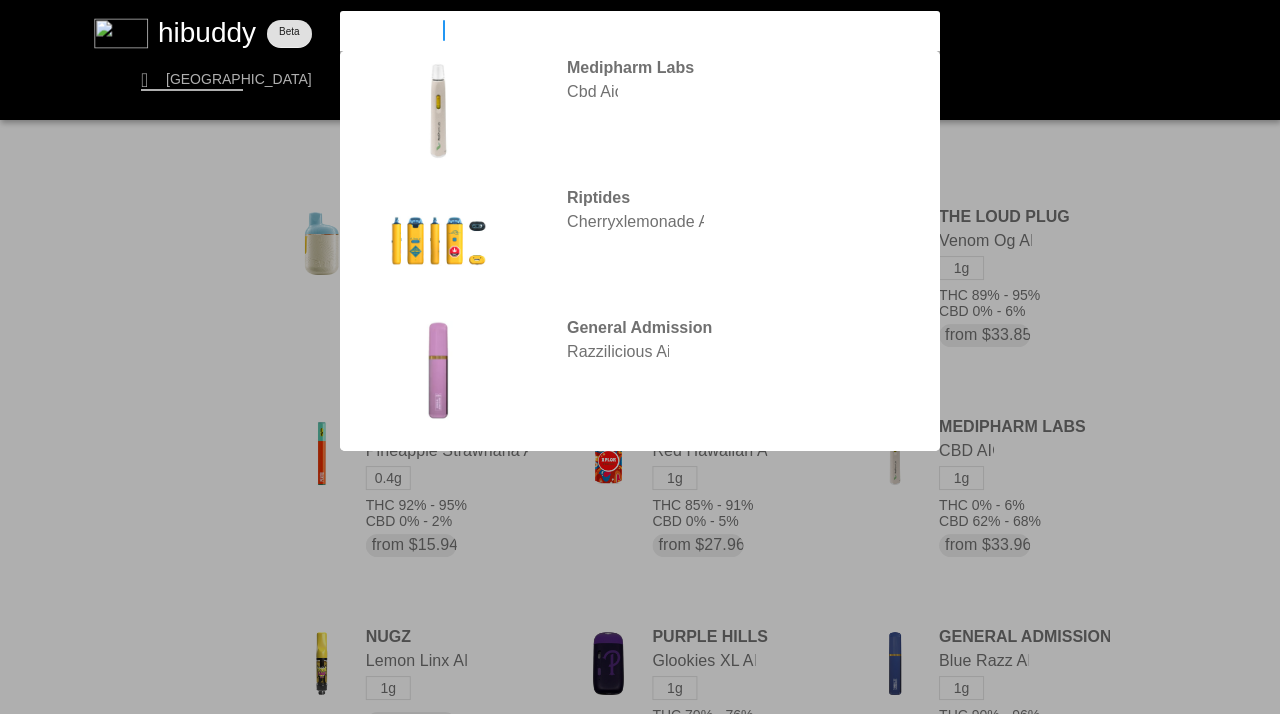 type on "AIO blockberry" 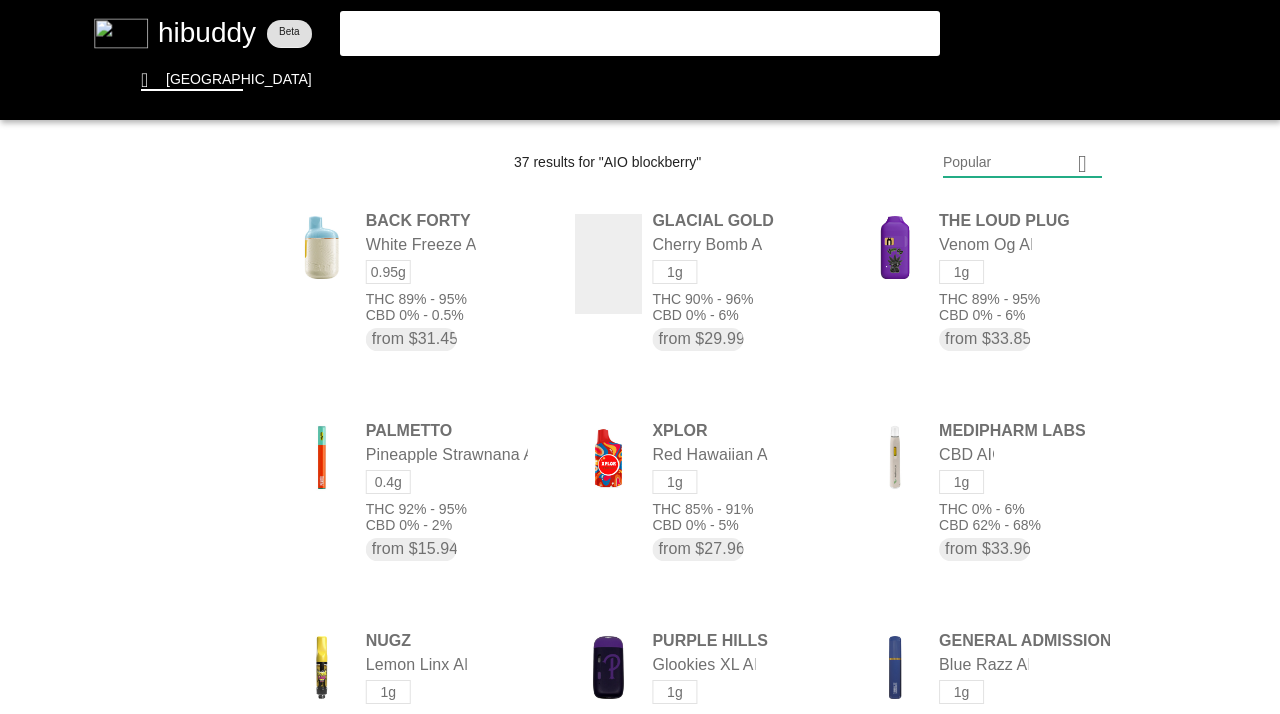 click at bounding box center (640, 357) 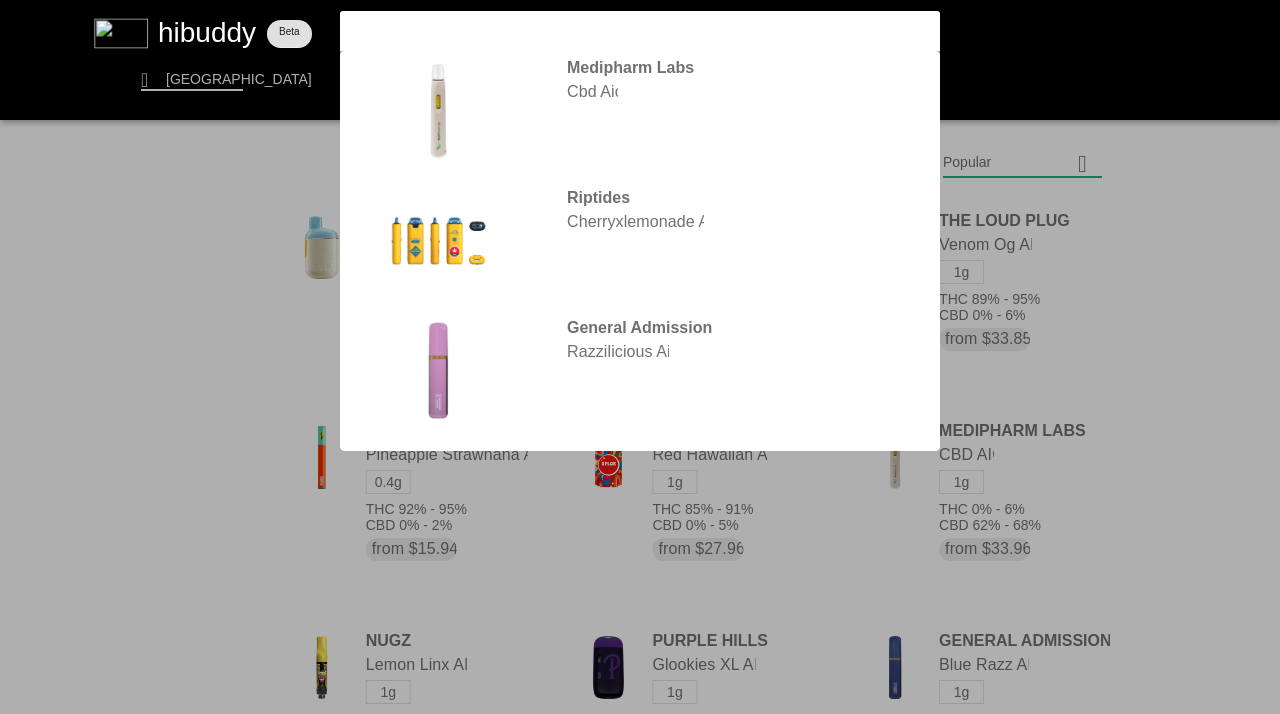 click at bounding box center (640, 357) 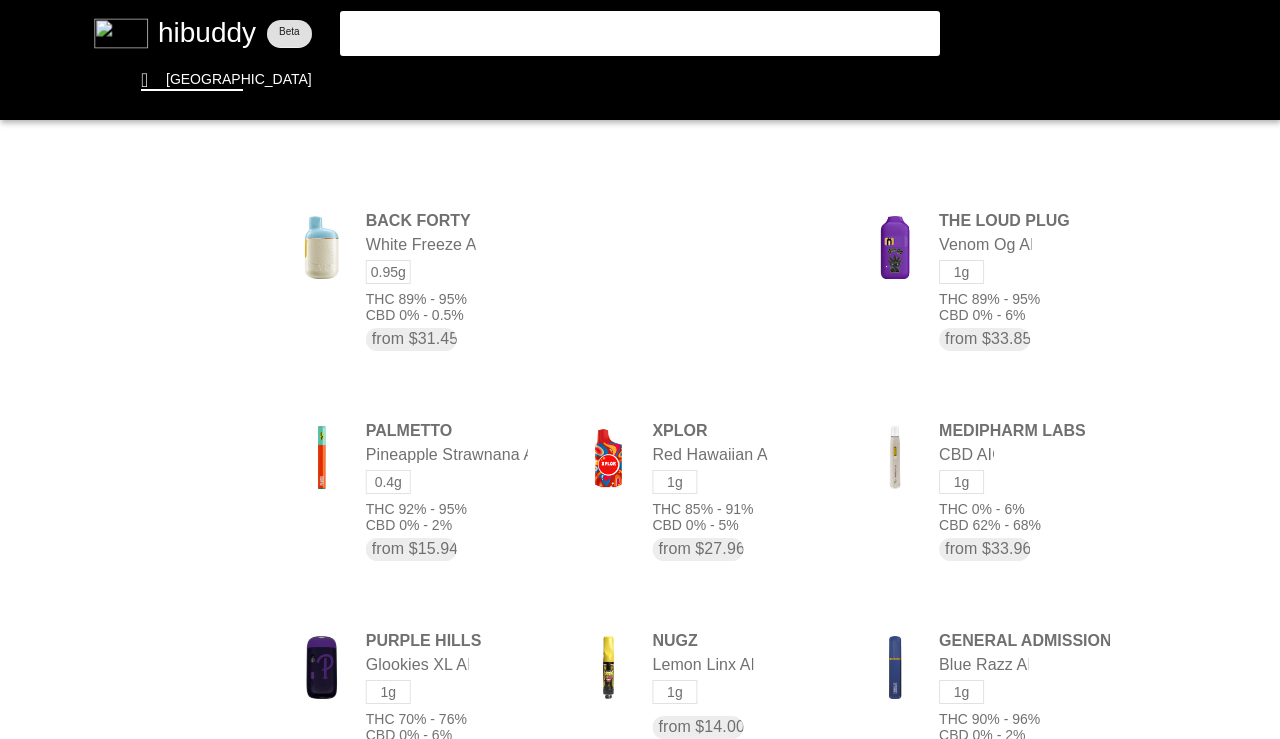 click at bounding box center (640, 369) 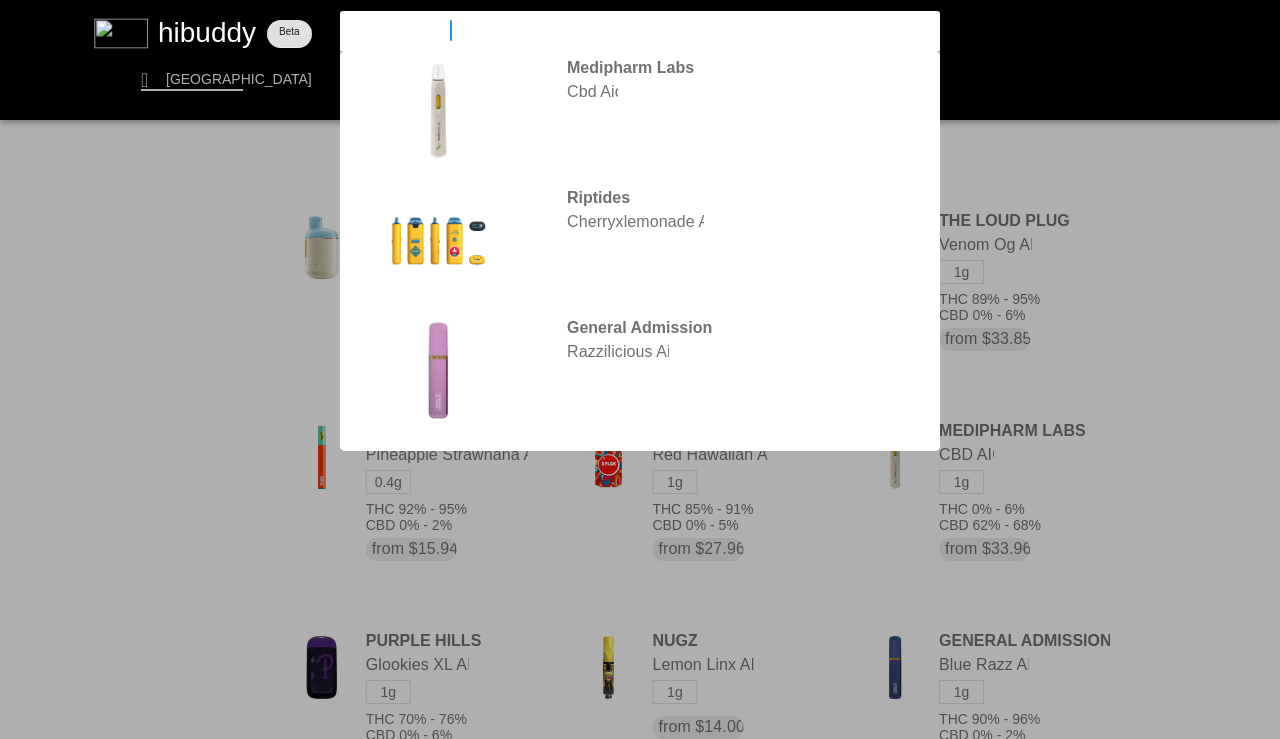 click on "AIO blockberry" at bounding box center [623, 30] 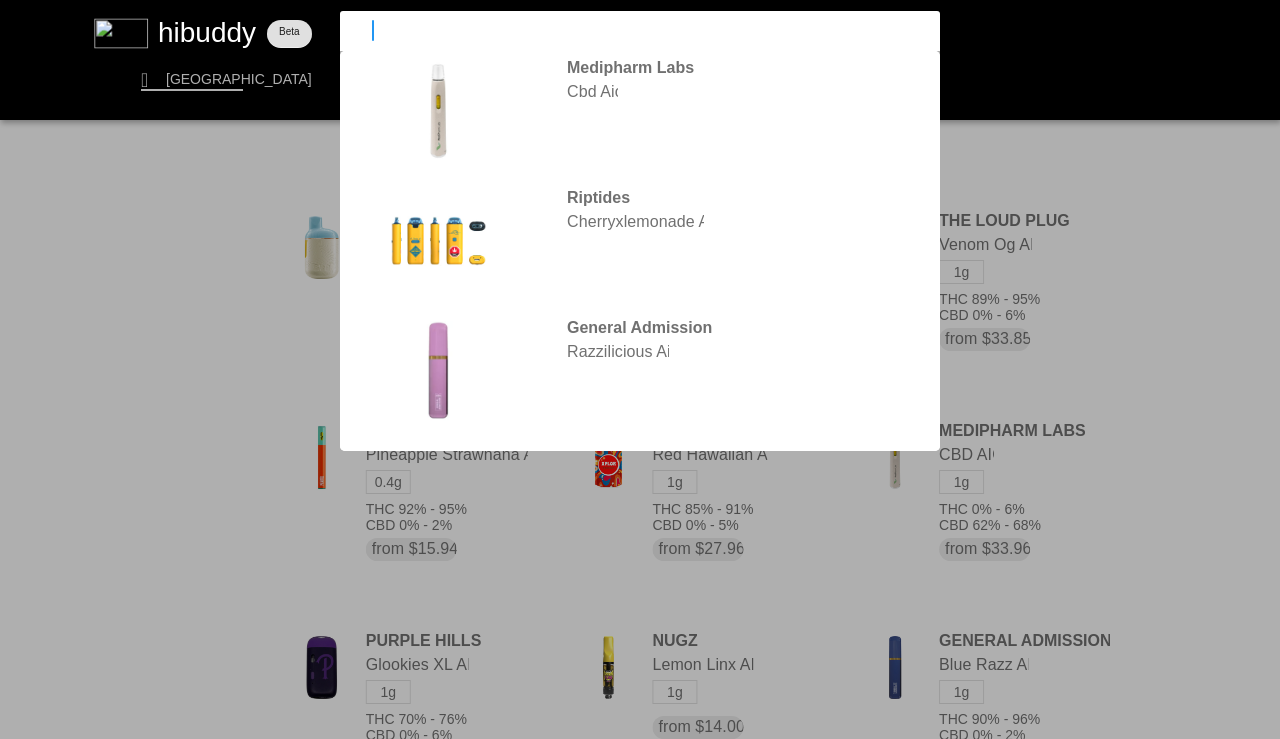 type on "A" 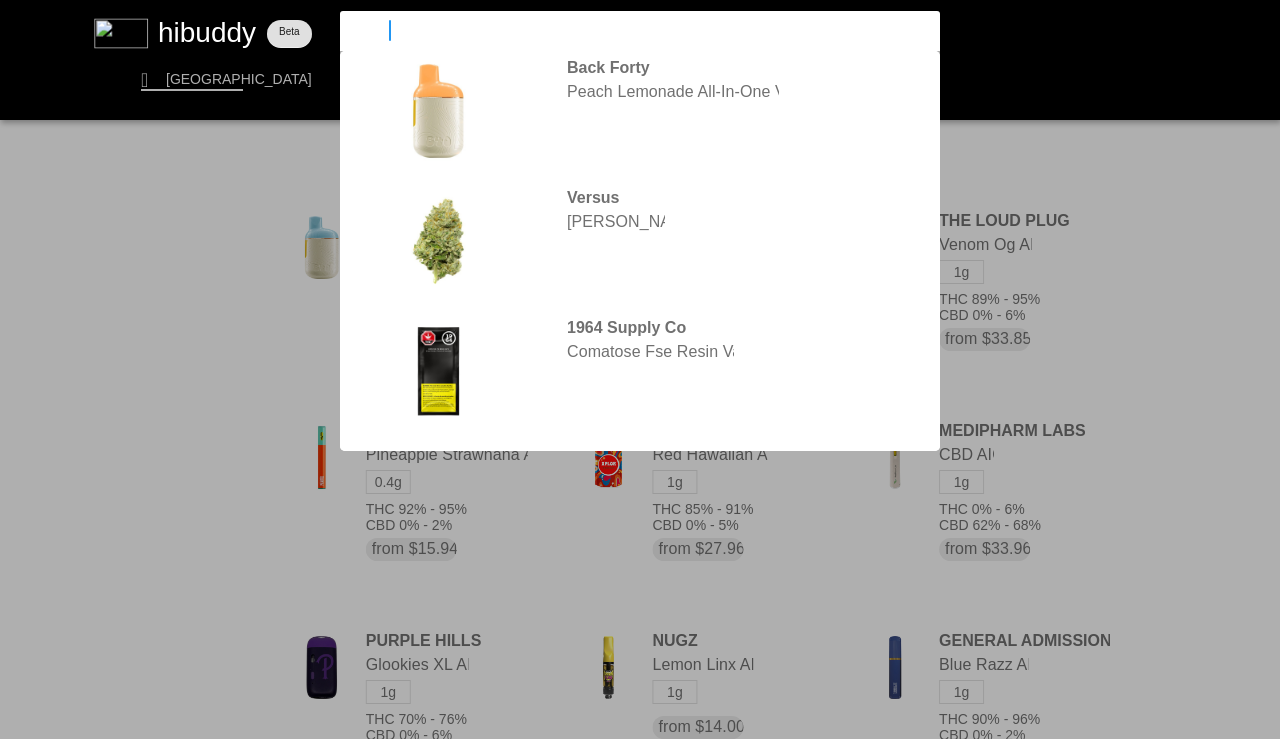 type on "1above" 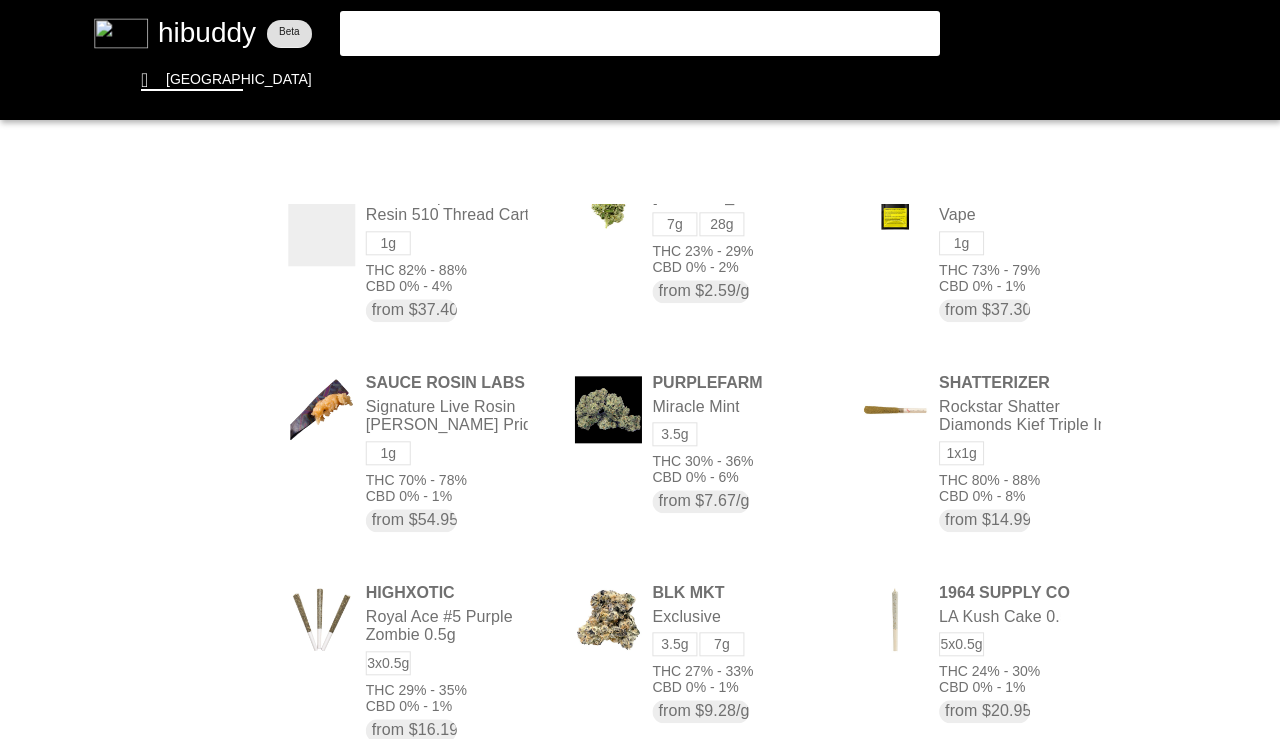 click at bounding box center [640, 369] 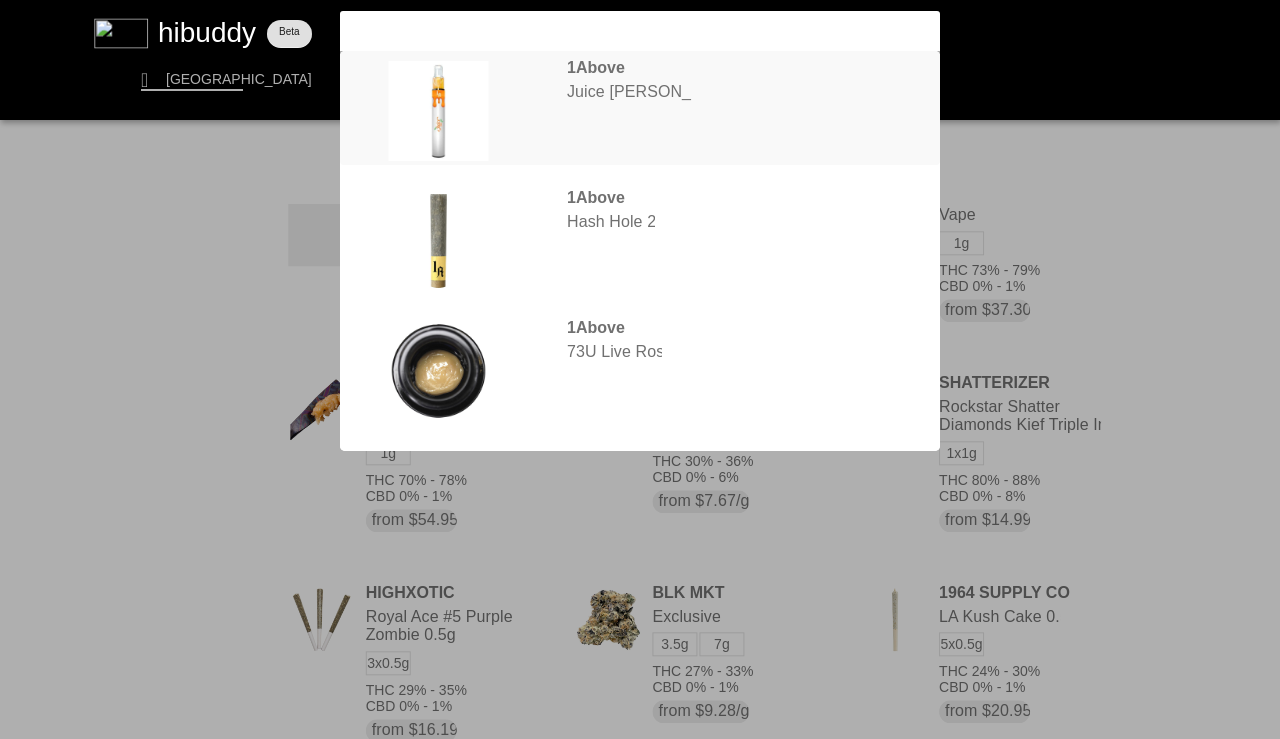 type on "1above" 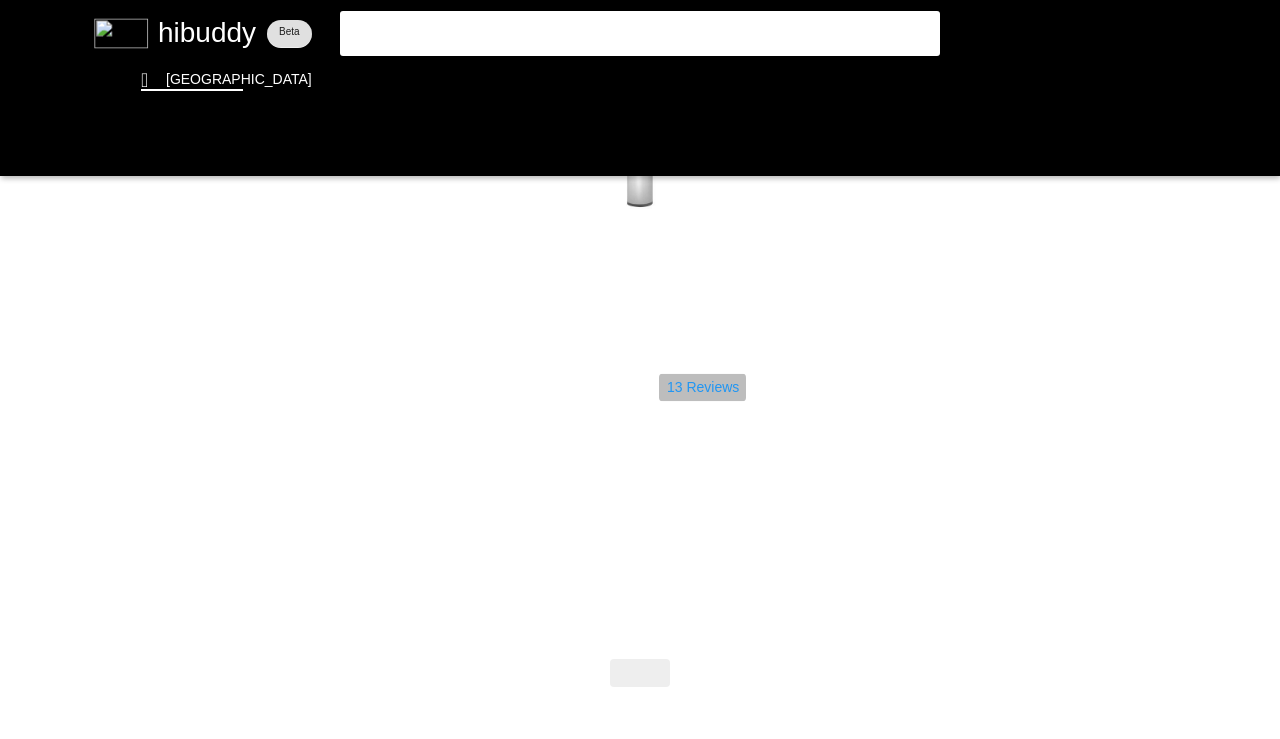 click at bounding box center [640, 369] 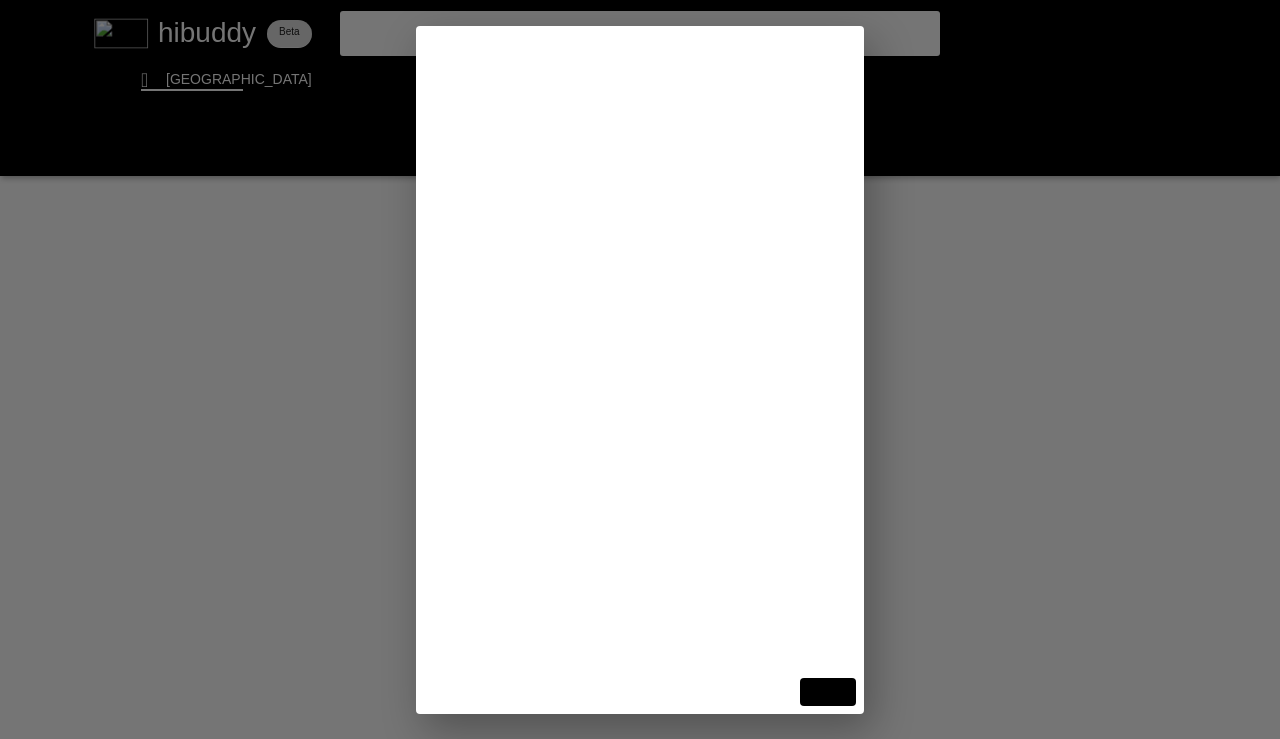 click at bounding box center (640, 369) 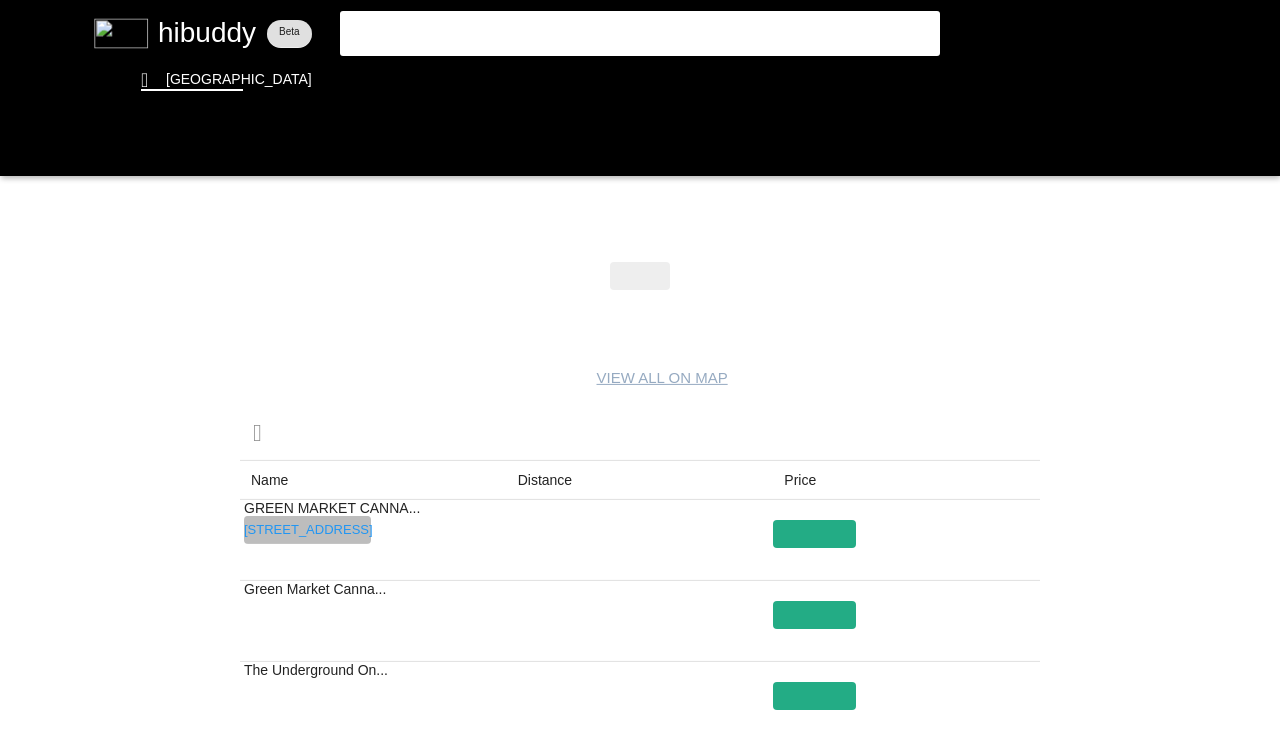 click at bounding box center (640, 369) 